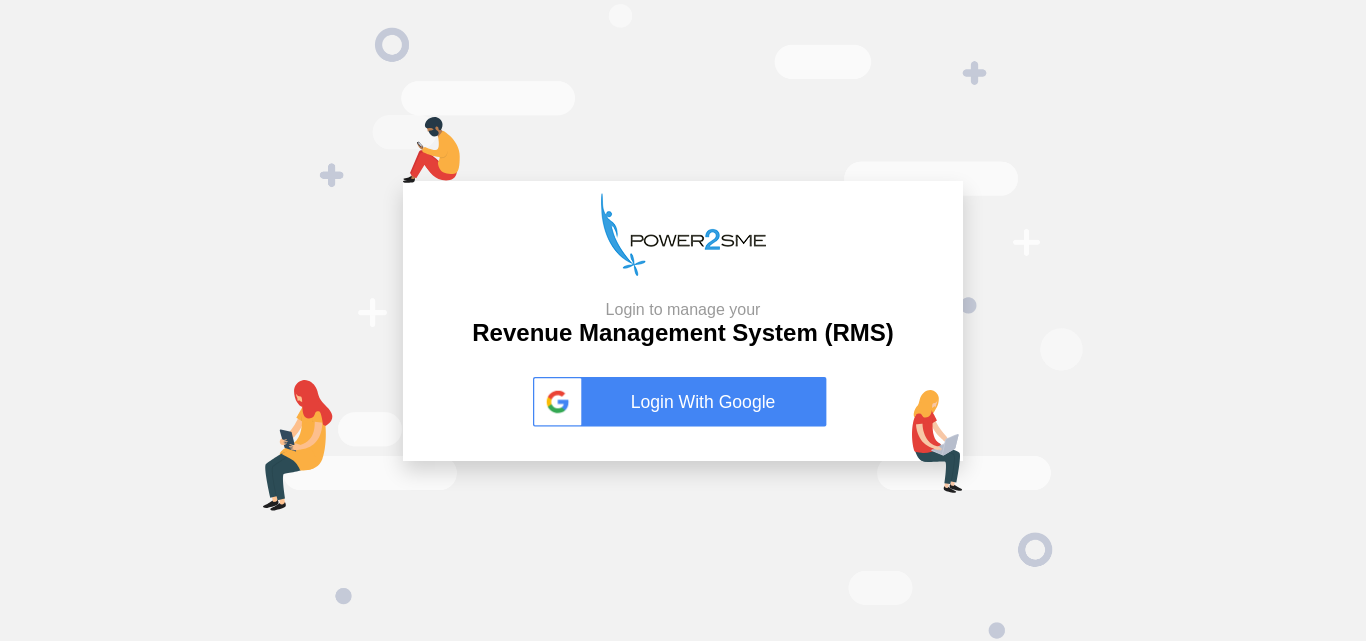 scroll, scrollTop: 0, scrollLeft: 0, axis: both 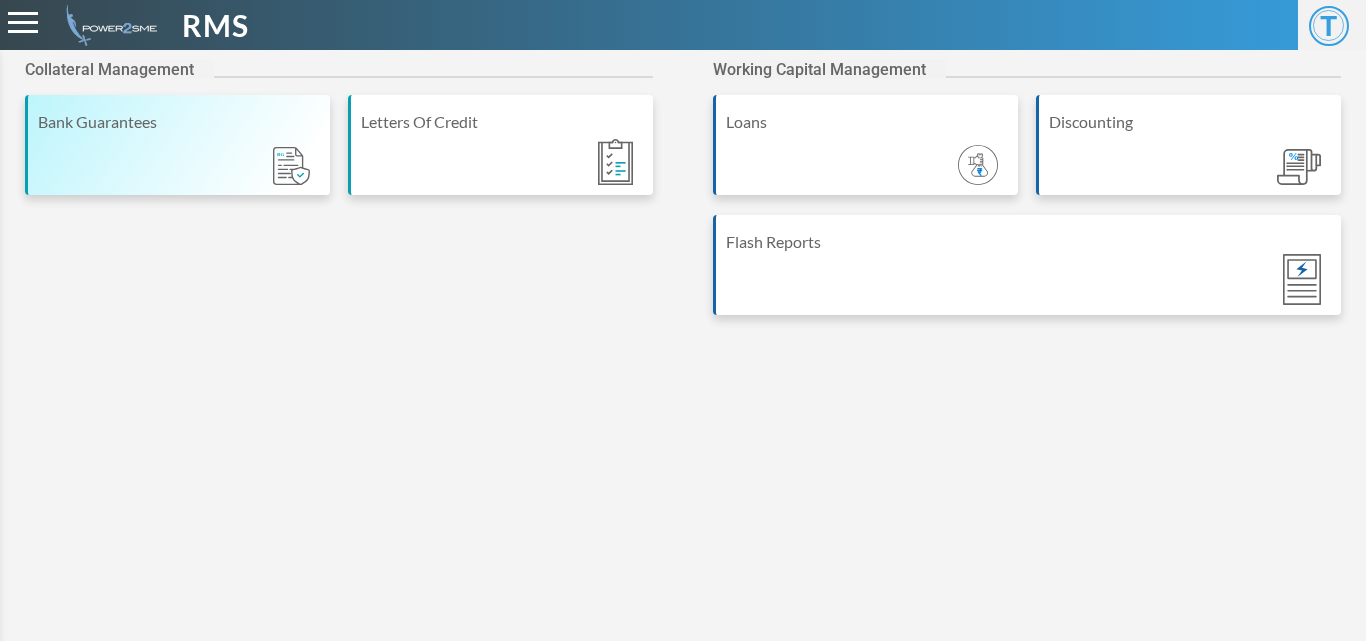 click on "Bank Guarantees" at bounding box center [177, 145] 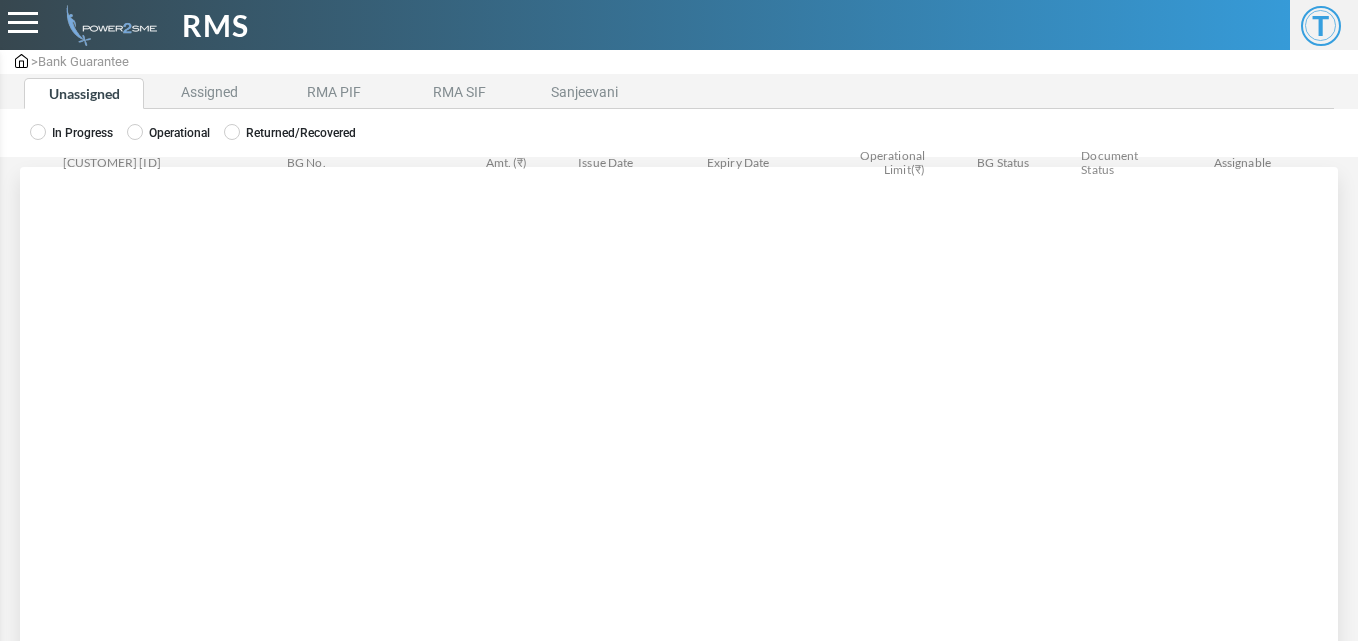 scroll, scrollTop: 0, scrollLeft: 0, axis: both 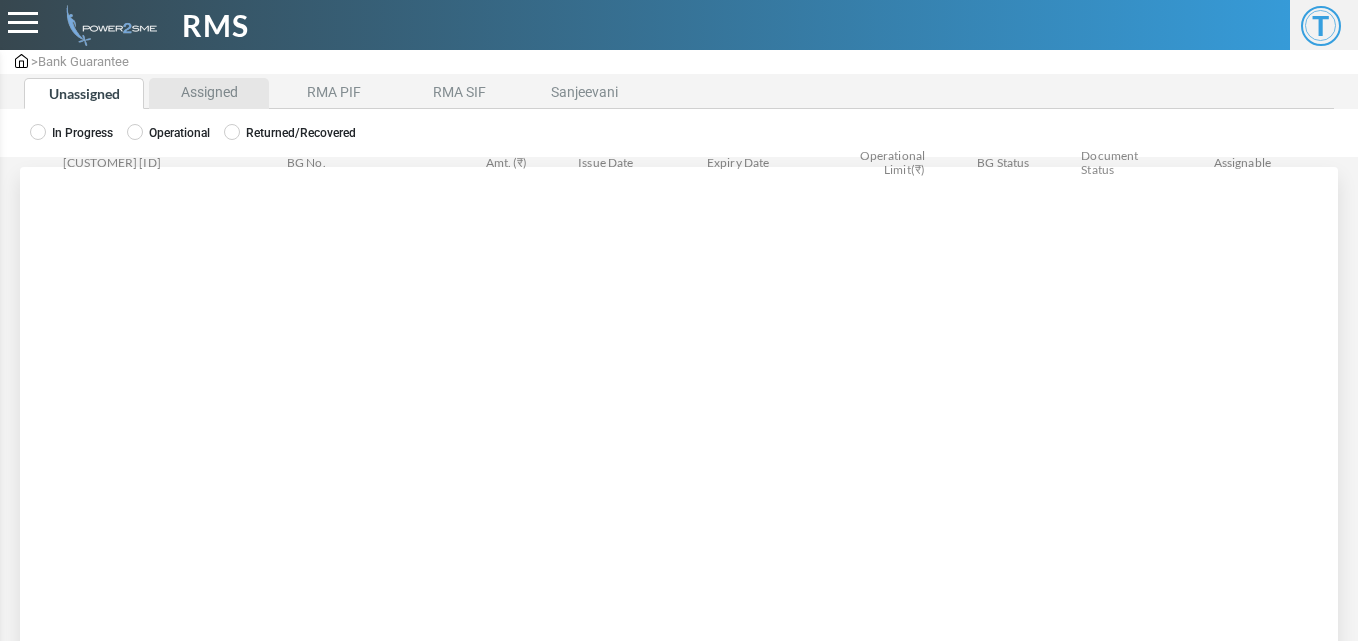 click on "Assigned" at bounding box center [209, 93] 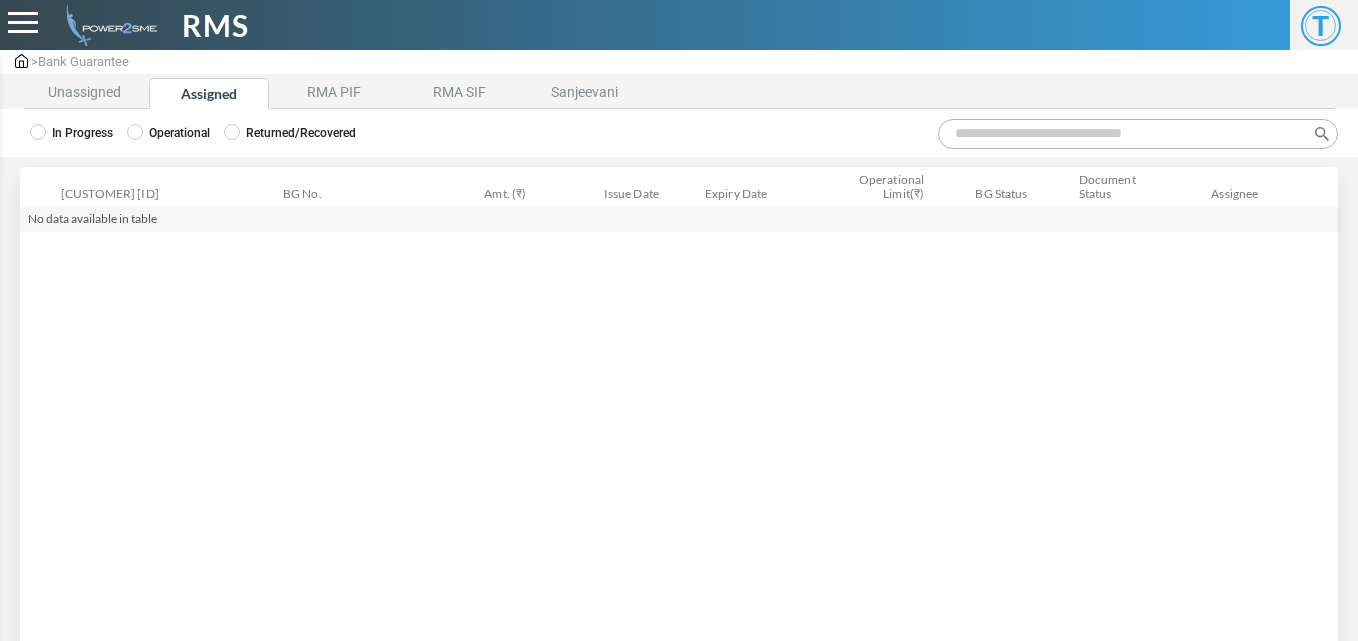 click at bounding box center (38, 132) 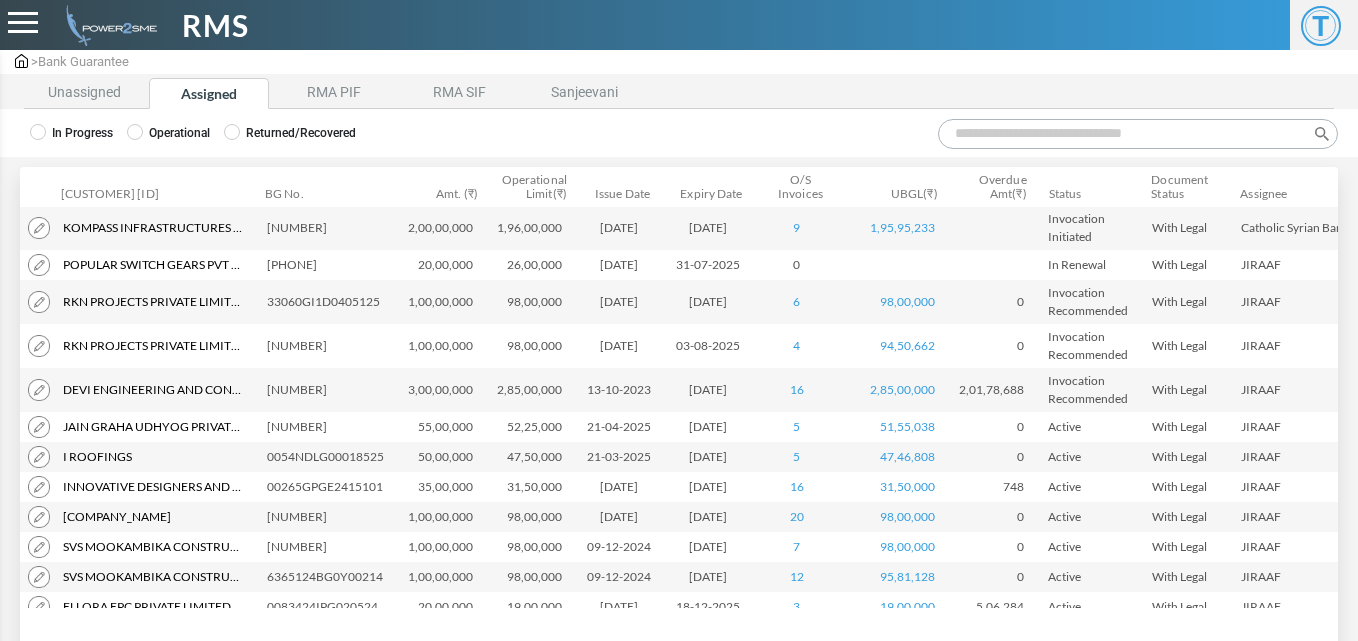 click on "Search:" at bounding box center [1138, 134] 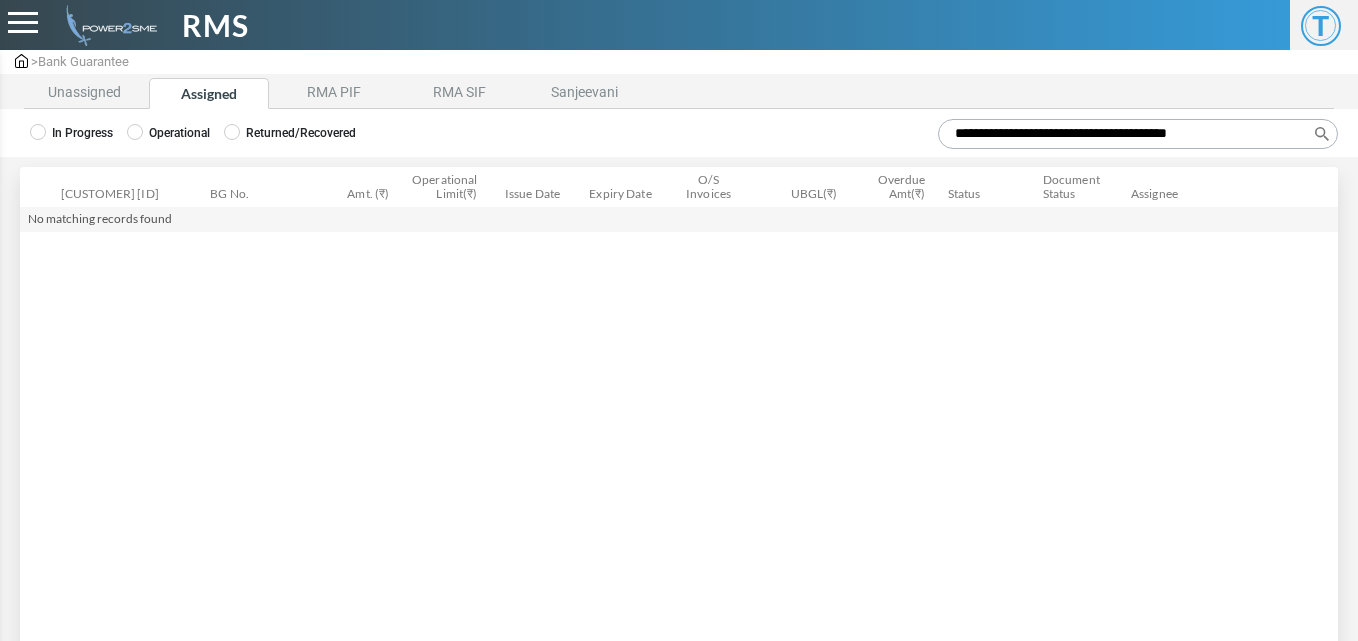 type on "**********" 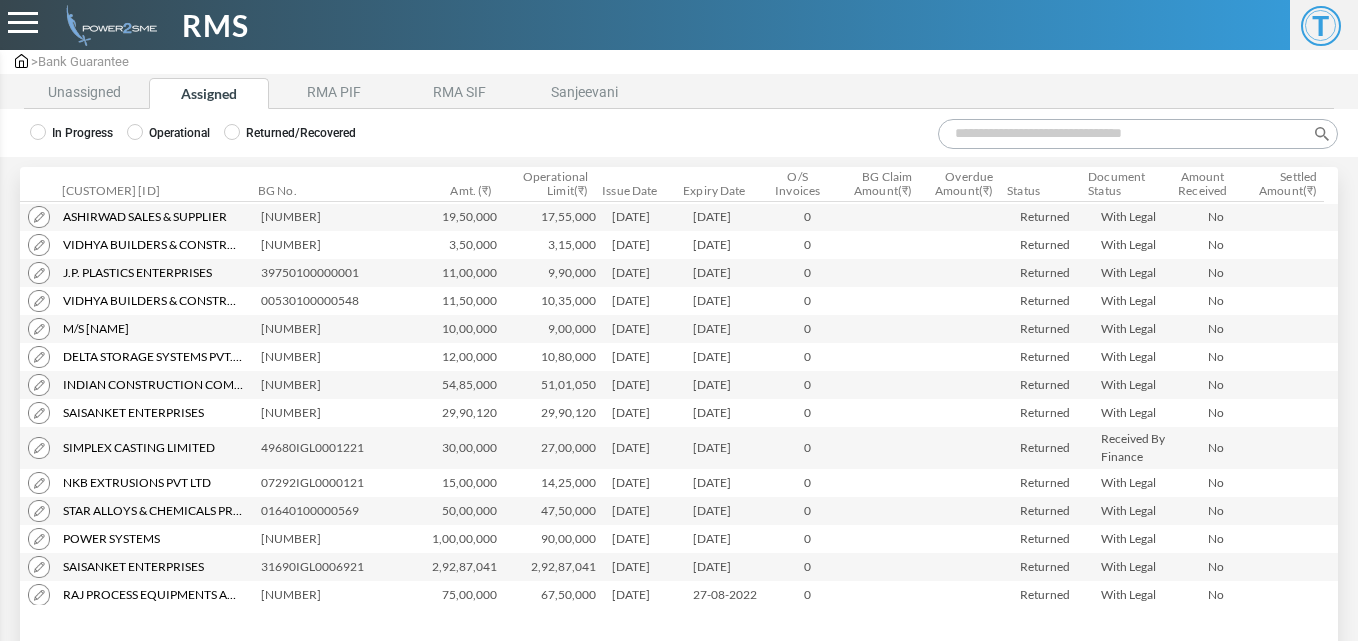 click on "In Progress" at bounding box center [71, 133] 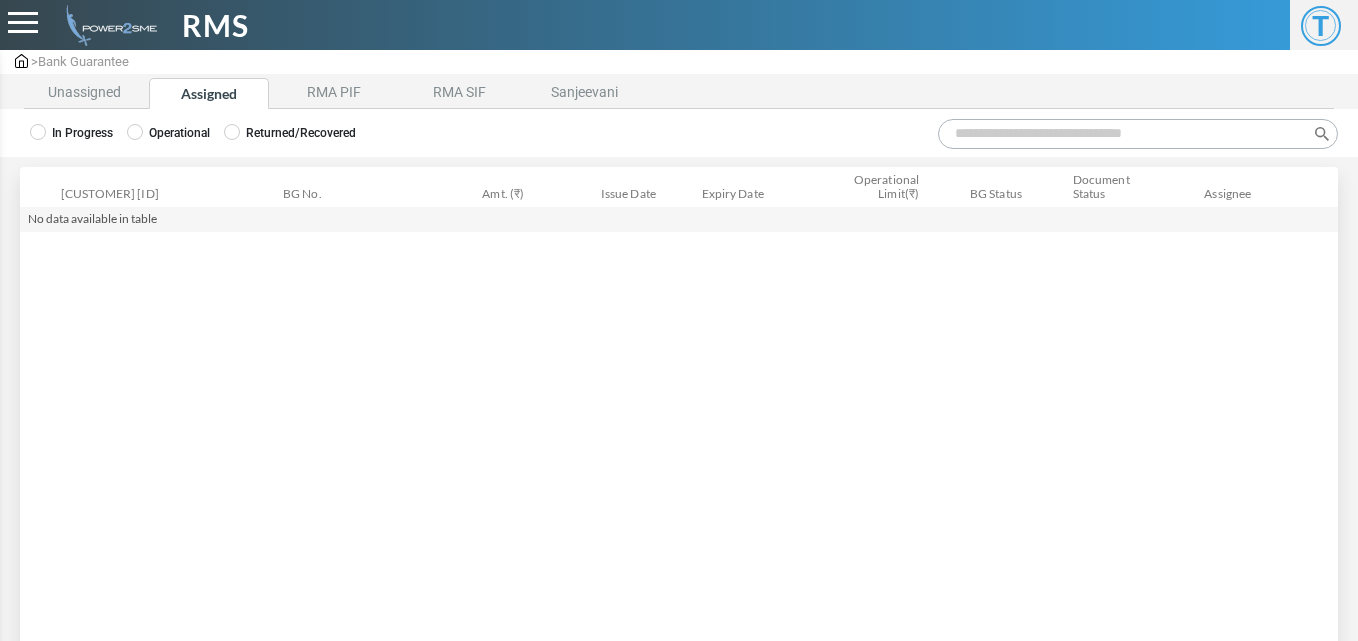 click on "Search:" at bounding box center [1138, 134] 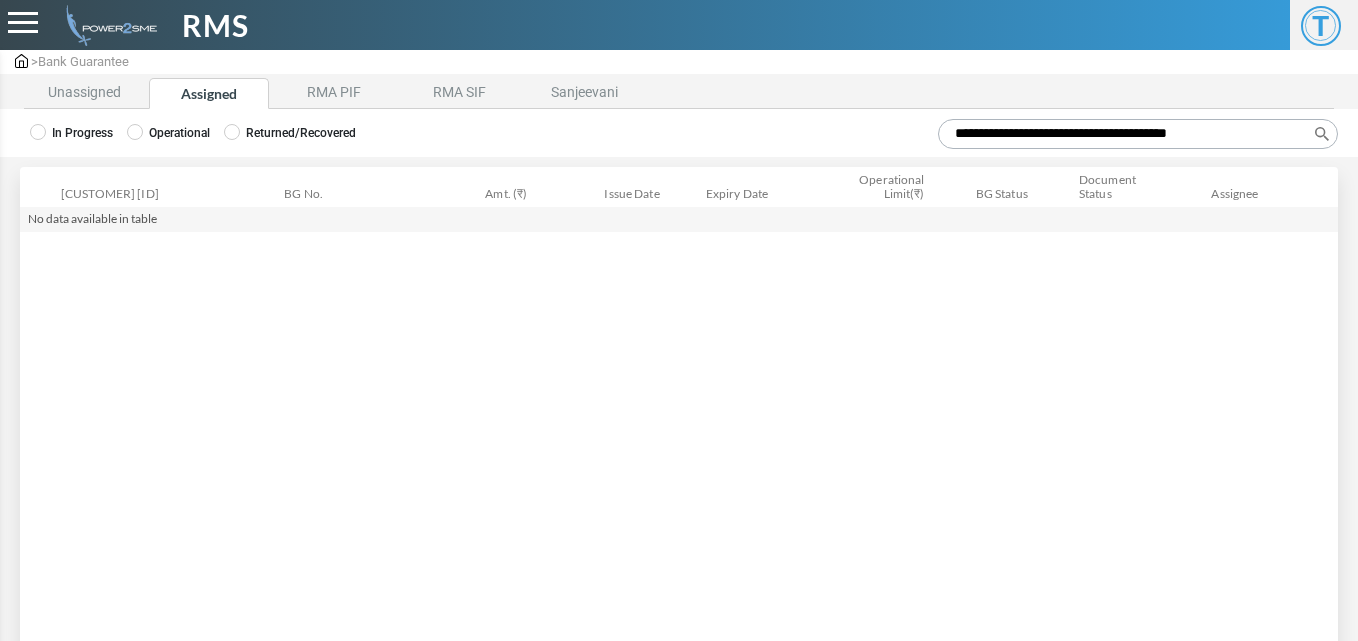 type on "**********" 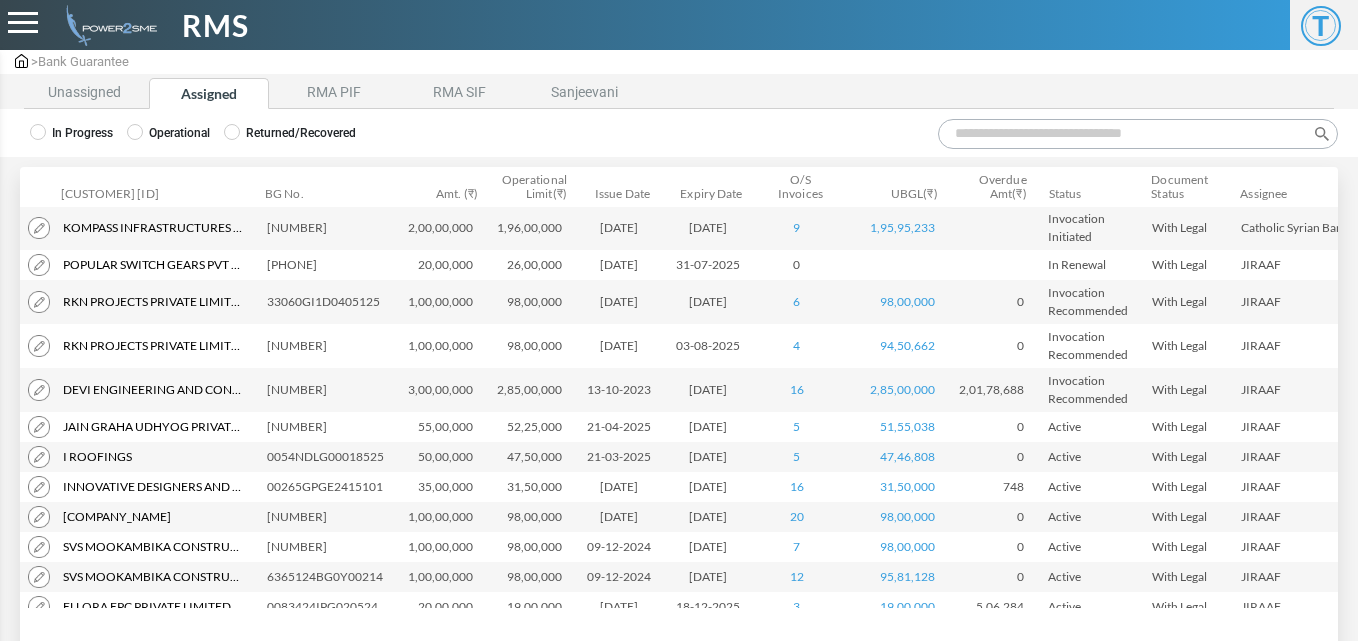 click on "Search:" at bounding box center [1138, 134] 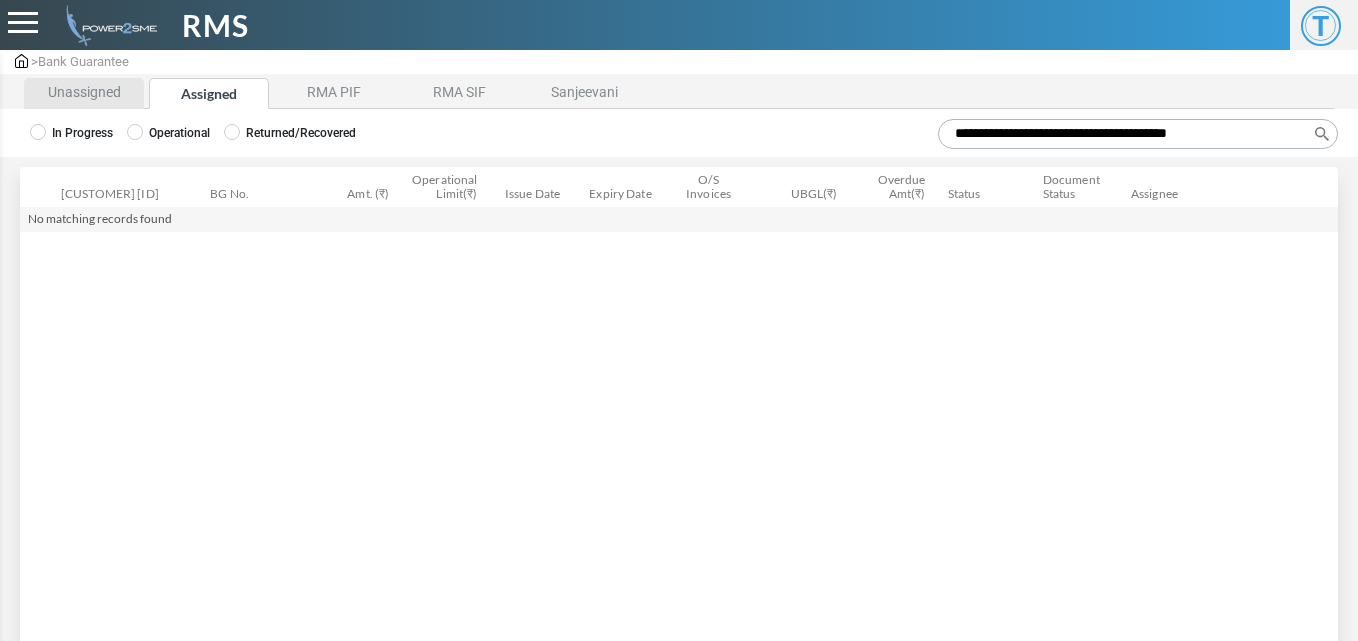 type on "**********" 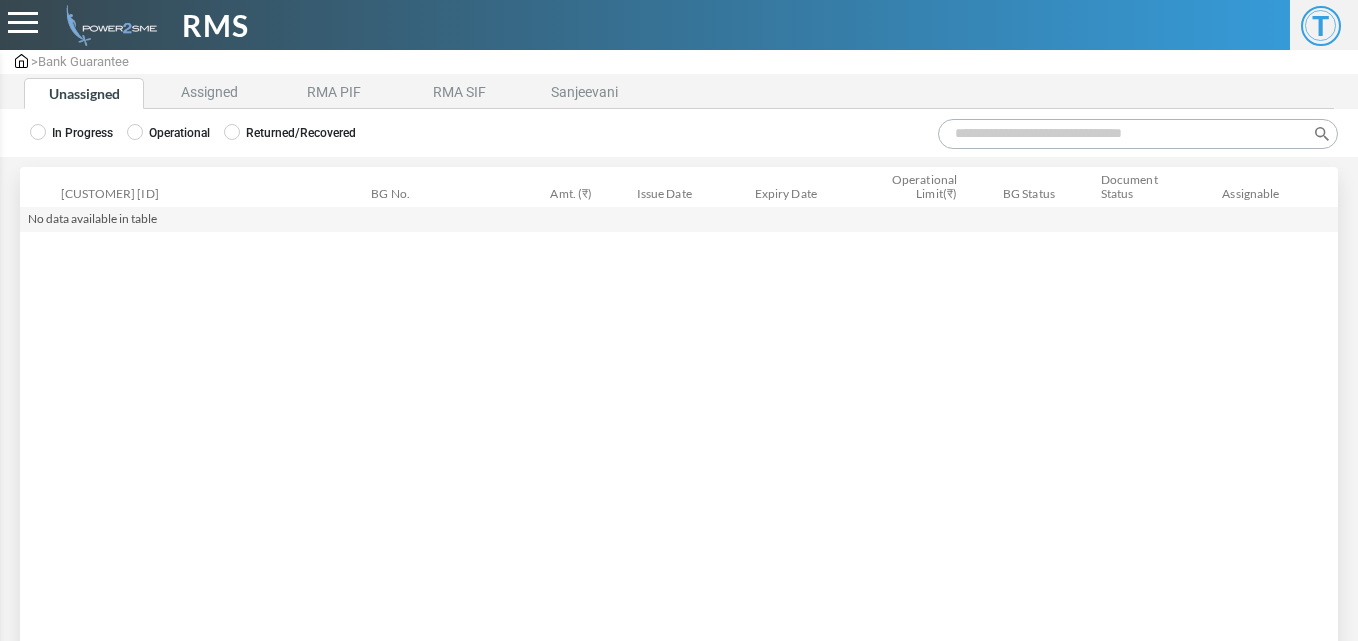 click on "Operational" at bounding box center [71, 133] 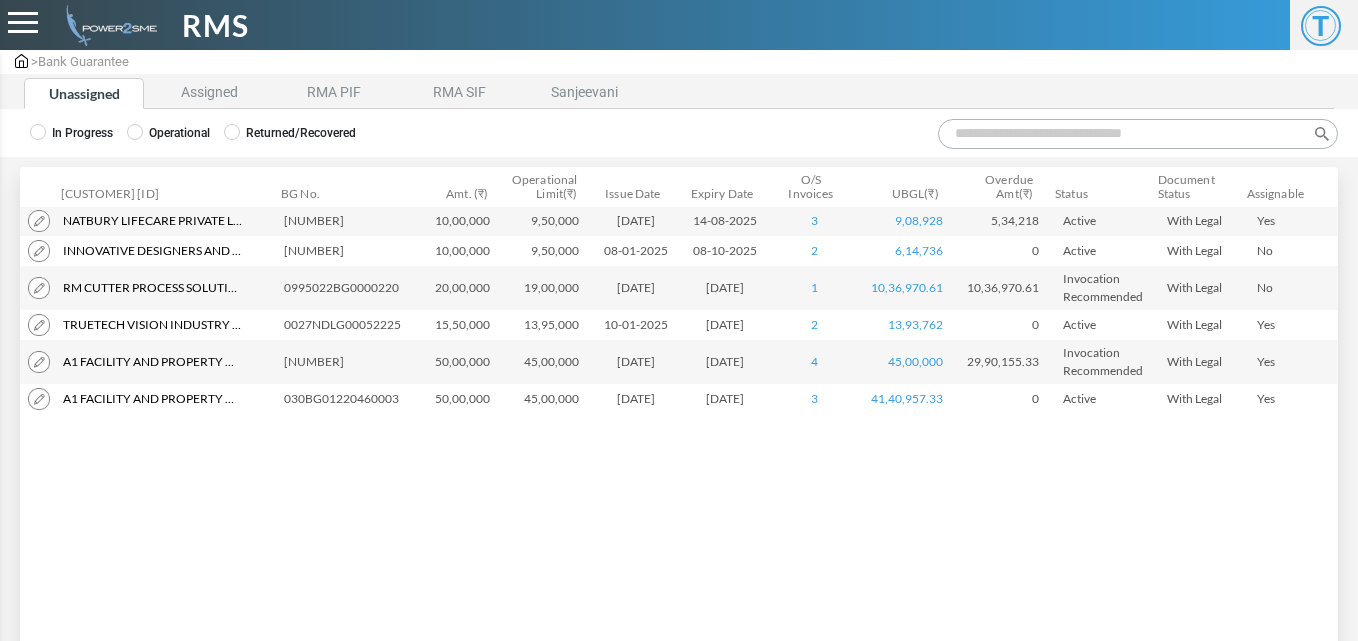 click on "Search:" at bounding box center (1138, 134) 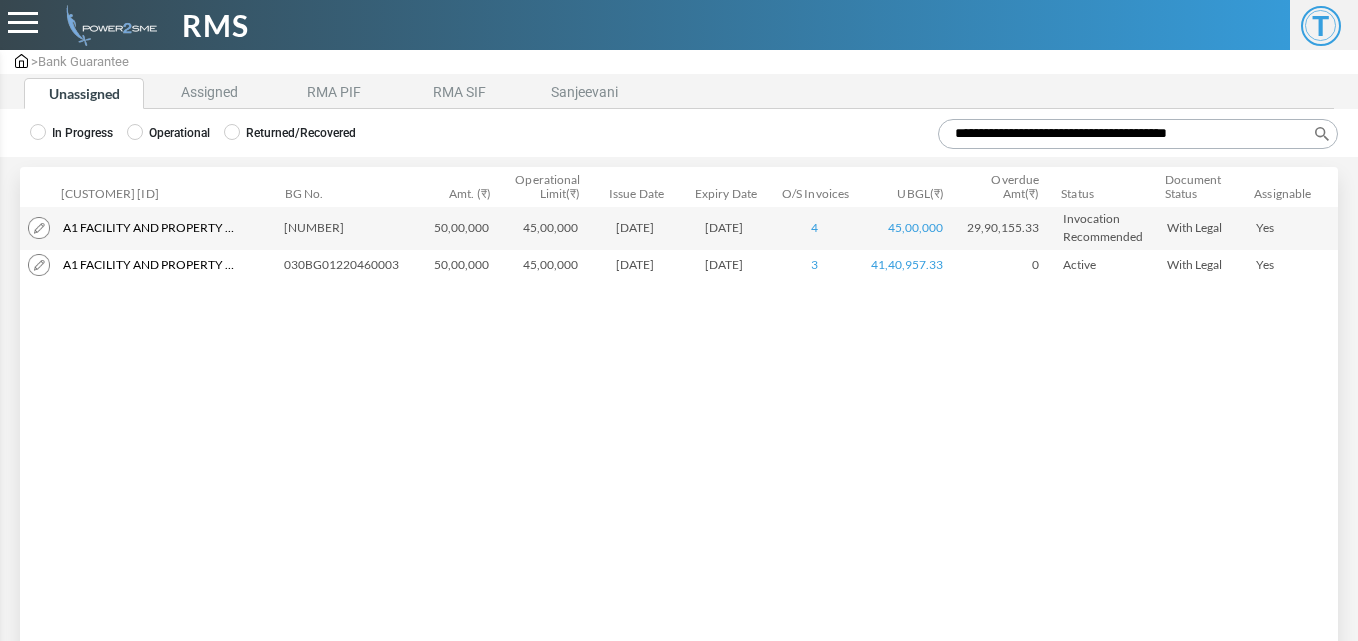 type on "**********" 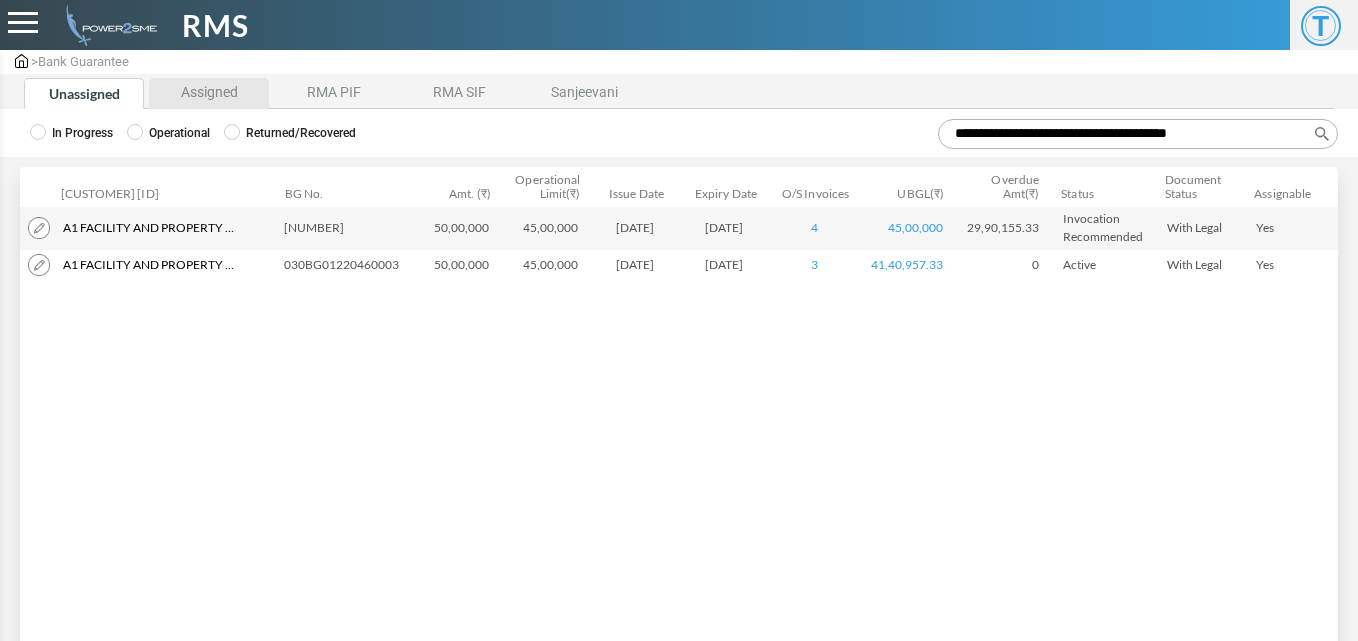 click on "Assigned" at bounding box center [209, 93] 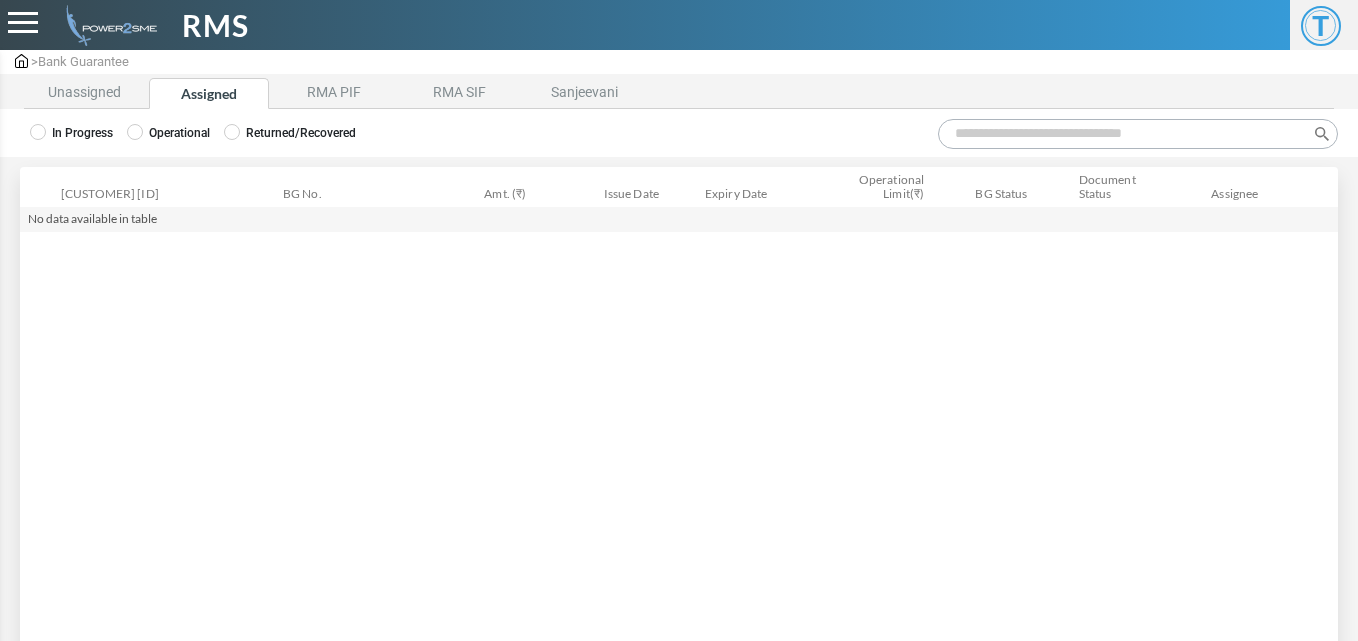 click on "Operational" at bounding box center [71, 133] 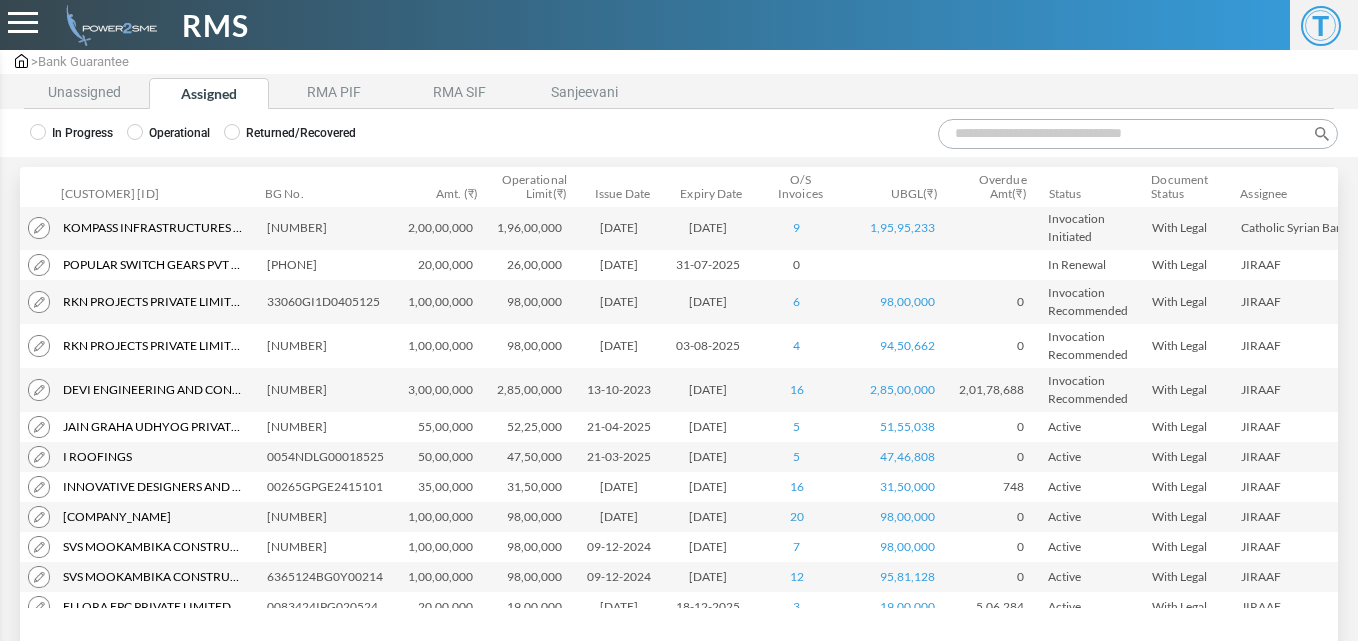 click on "Search:" at bounding box center [1138, 134] 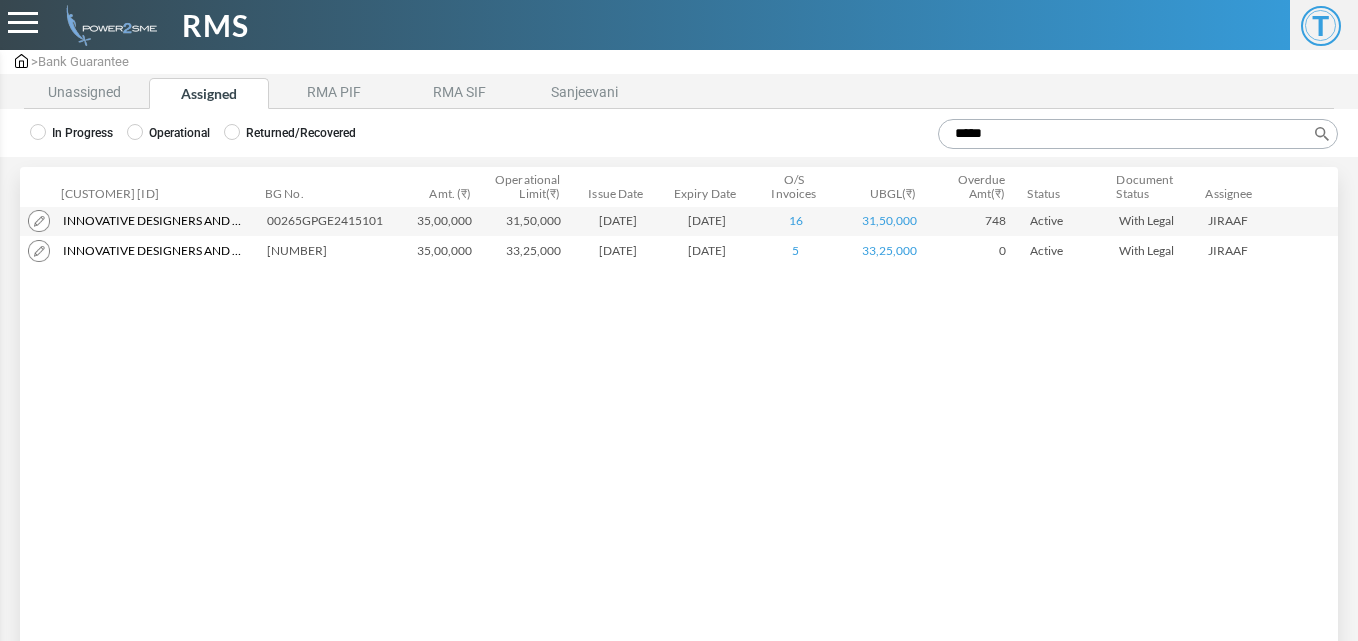 type on "****" 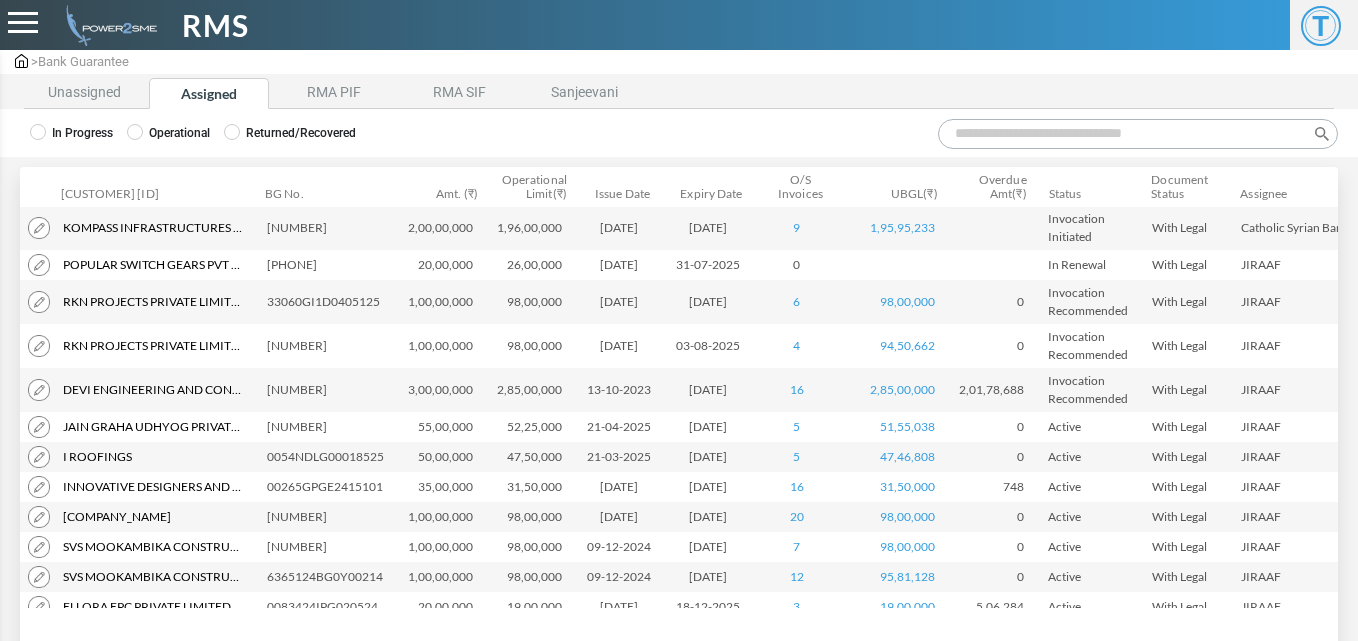 paste on "**********" 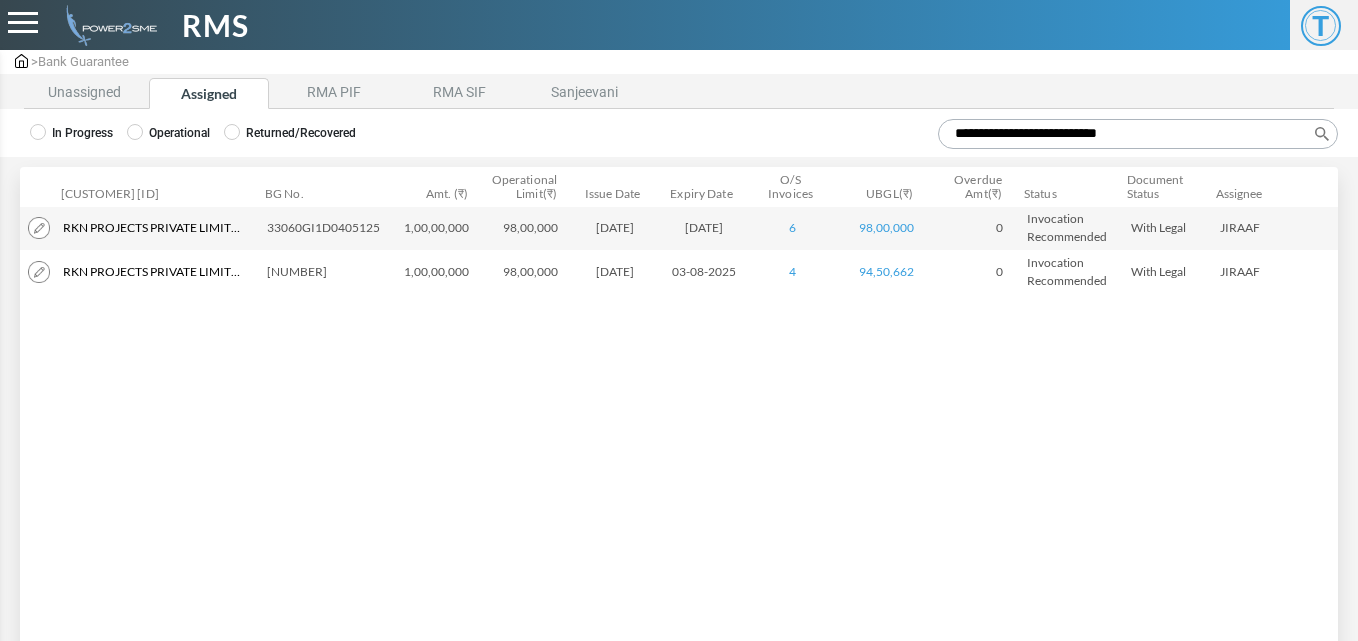 type on "**********" 